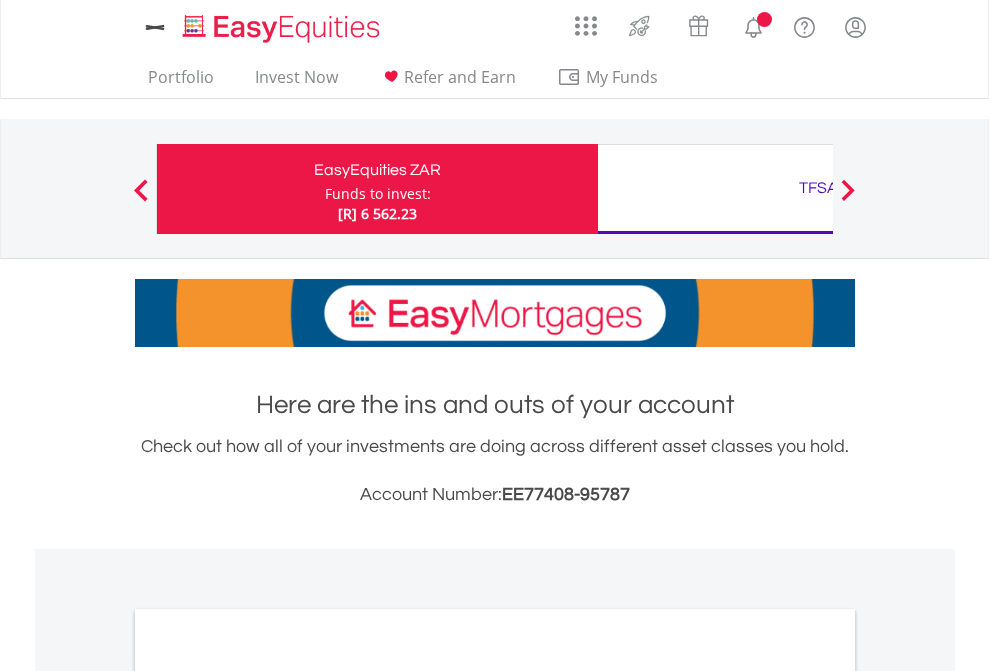 scroll, scrollTop: 0, scrollLeft: 0, axis: both 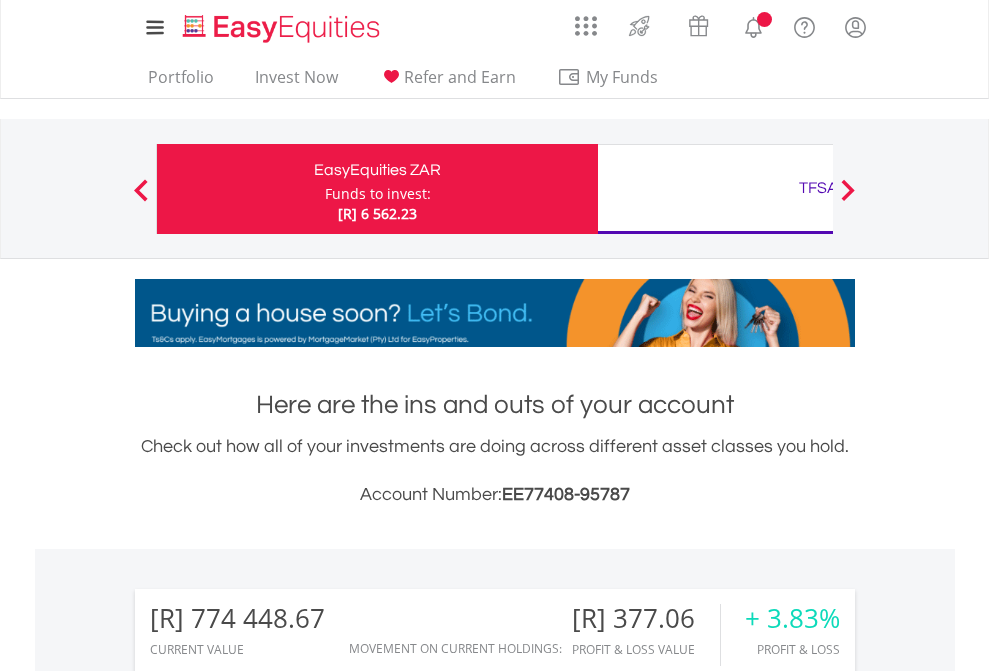 click on "Funds to invest:" at bounding box center [378, 194] 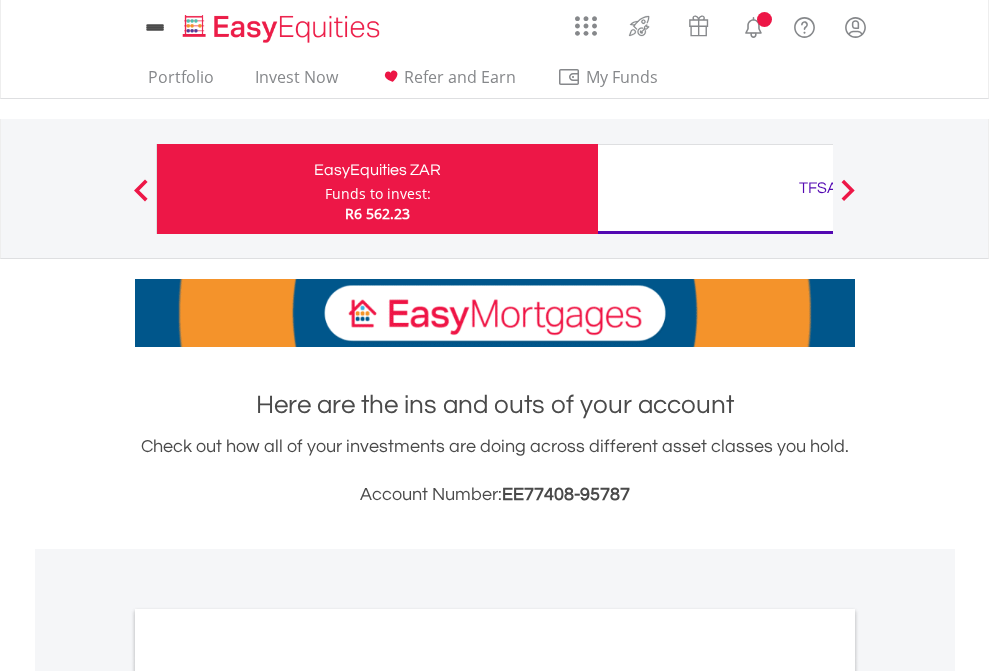 scroll, scrollTop: 0, scrollLeft: 0, axis: both 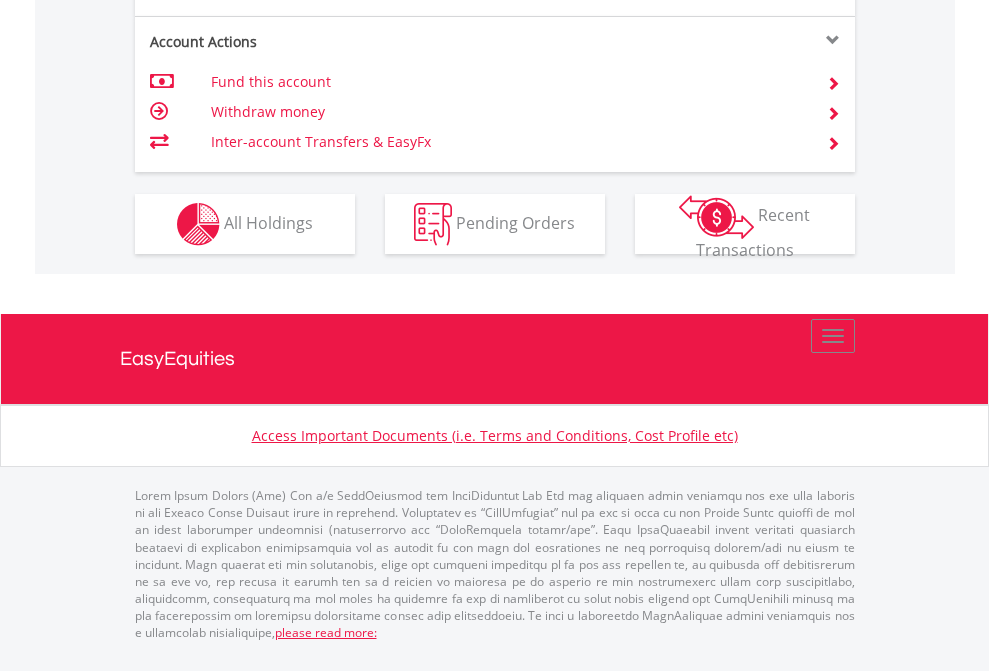 click on "Investment types" at bounding box center (706, -337) 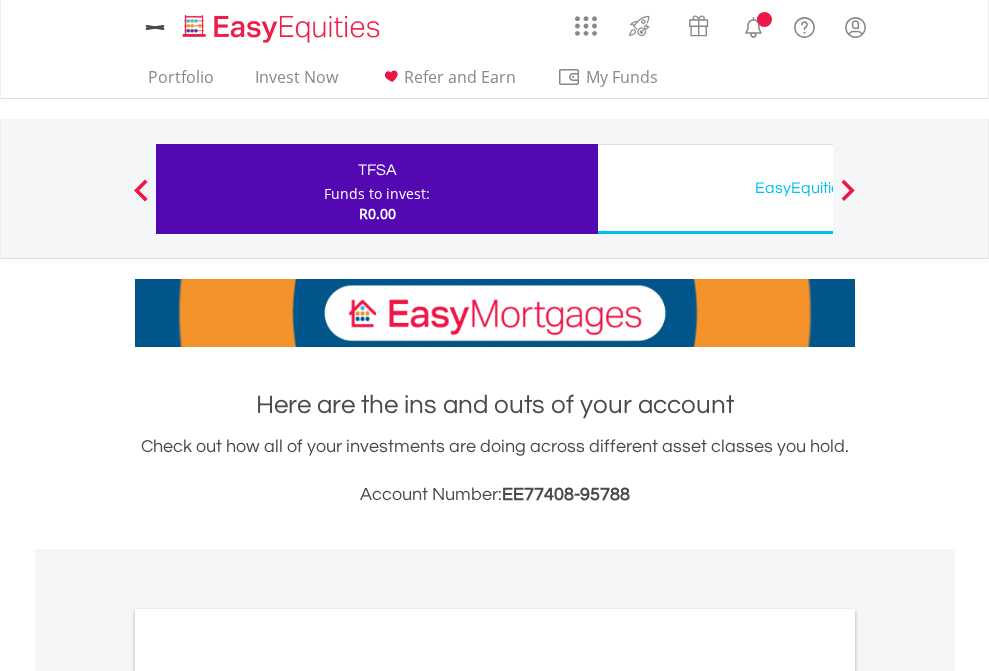 scroll, scrollTop: 0, scrollLeft: 0, axis: both 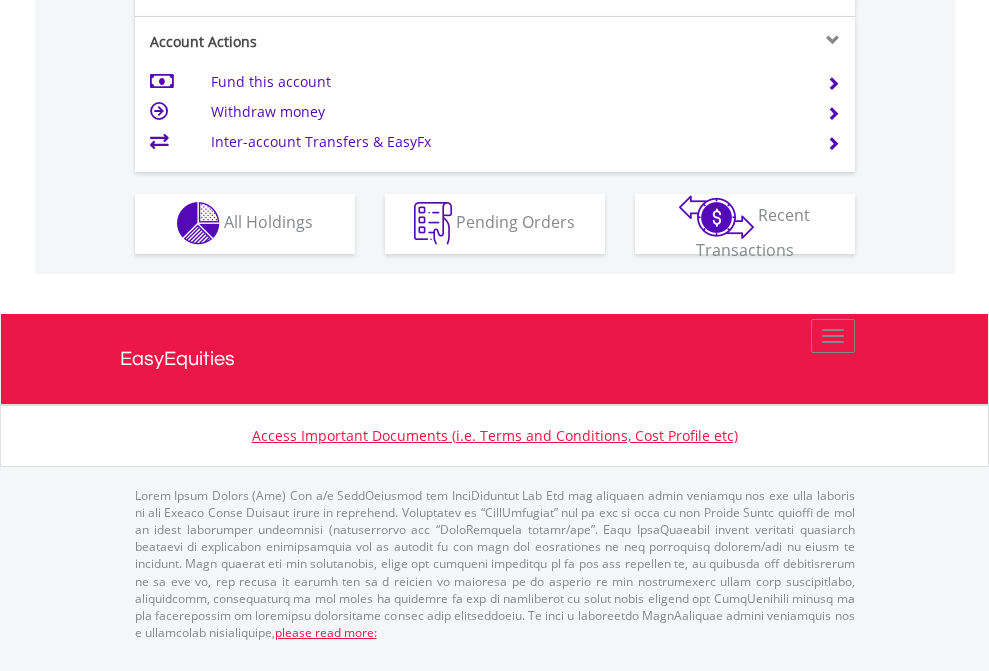 click on "Investment types" at bounding box center (706, -353) 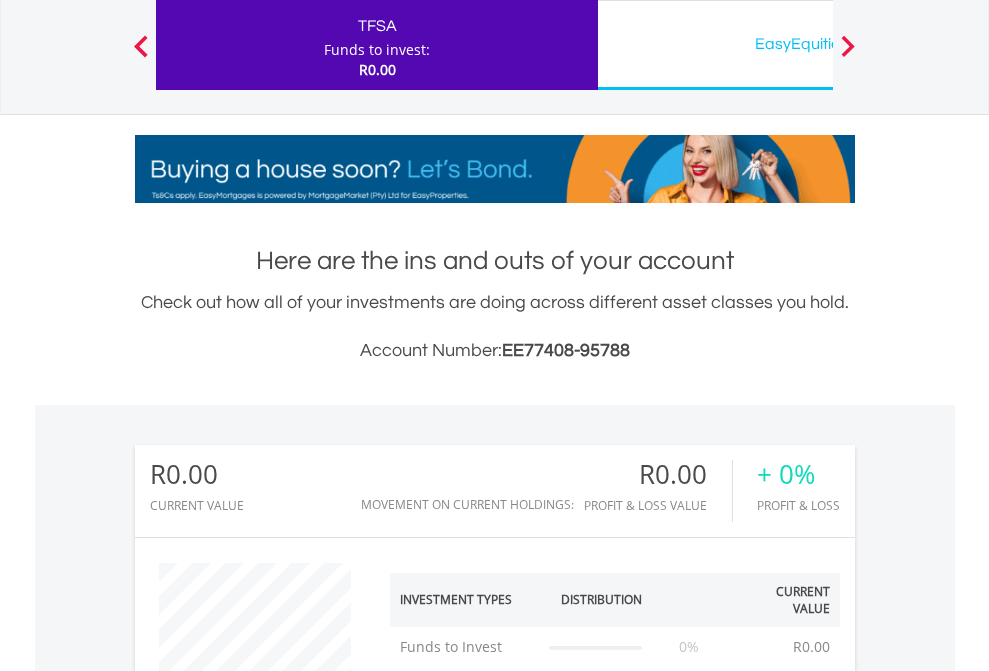 click on "EasyEquities USD" at bounding box center (818, 44) 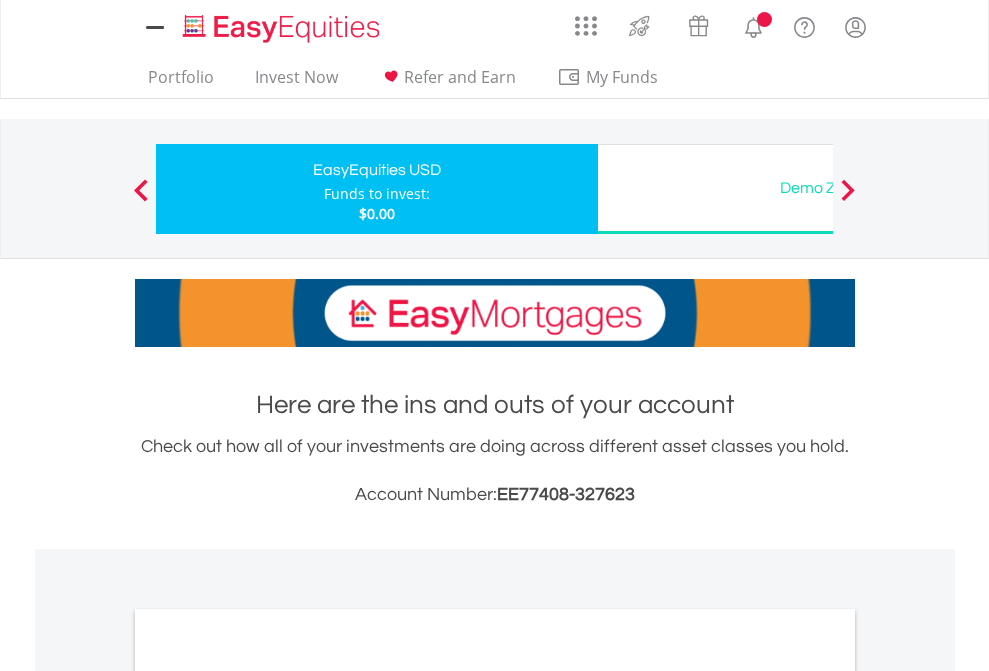 scroll, scrollTop: 0, scrollLeft: 0, axis: both 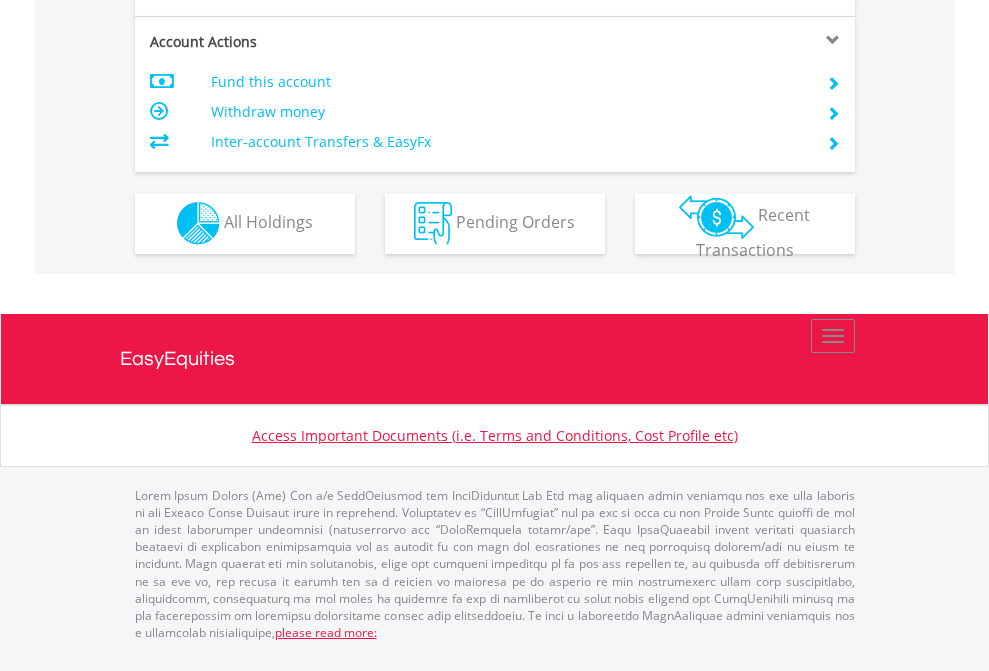 click on "Investment types" at bounding box center [706, -353] 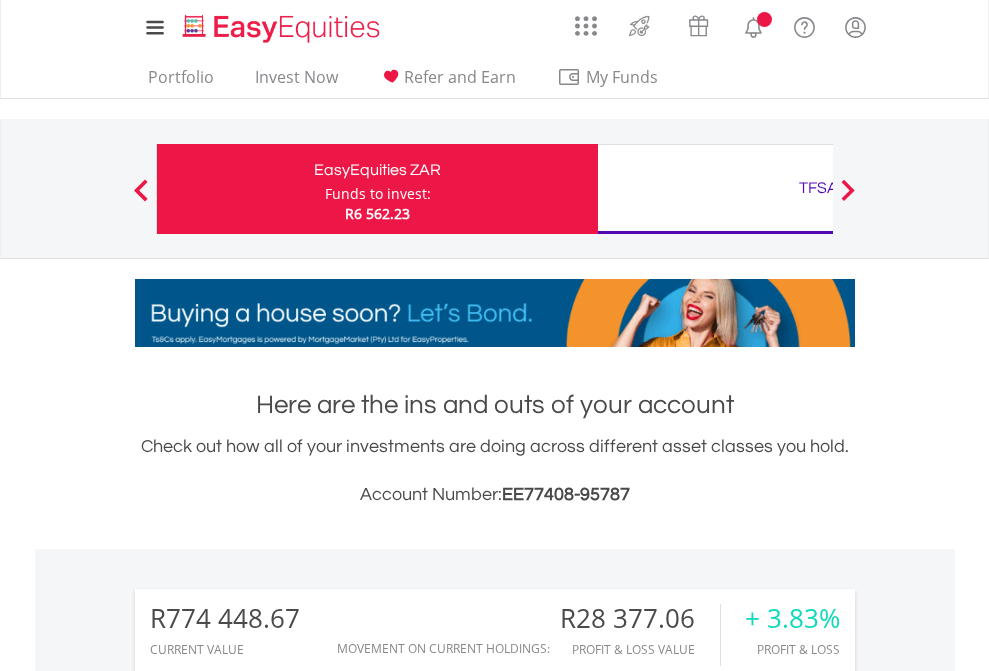scroll, scrollTop: 1573, scrollLeft: 0, axis: vertical 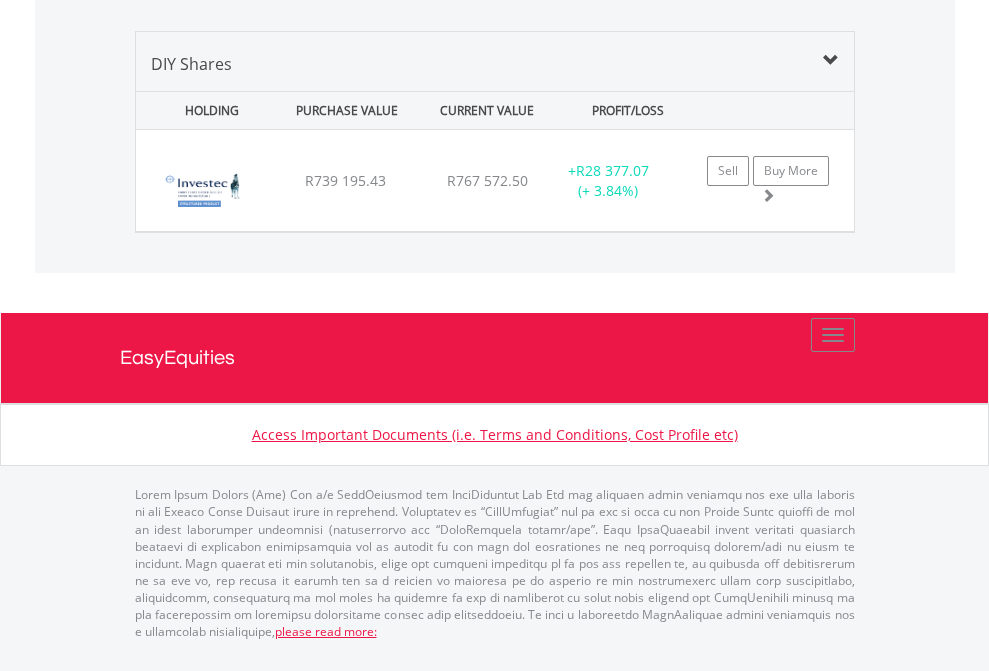 click on "TFSA" at bounding box center [818, -1419] 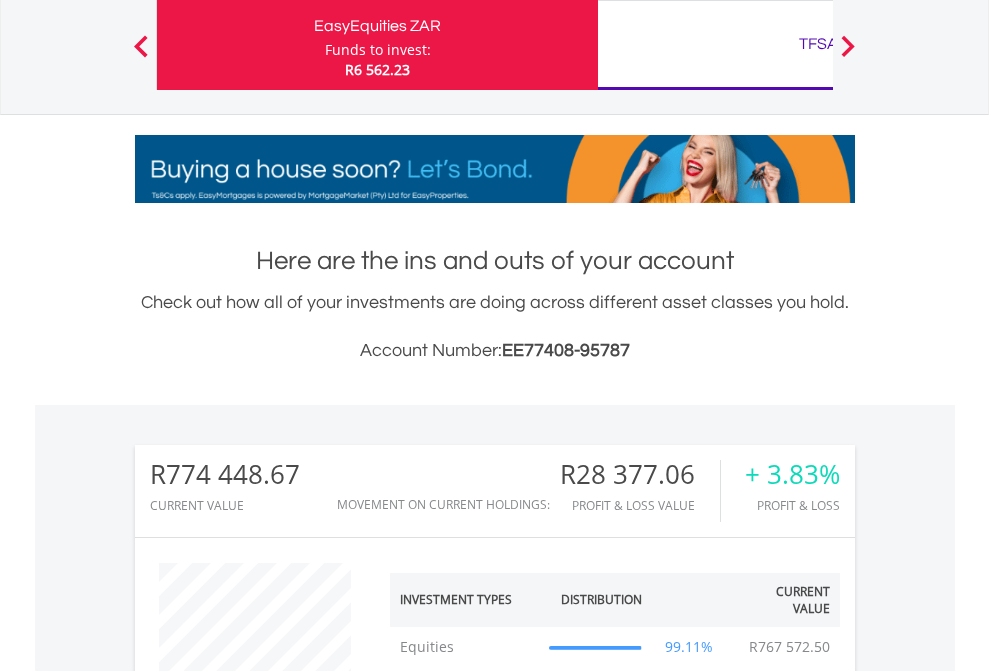 click on "All Holdings" at bounding box center [268, 1402] 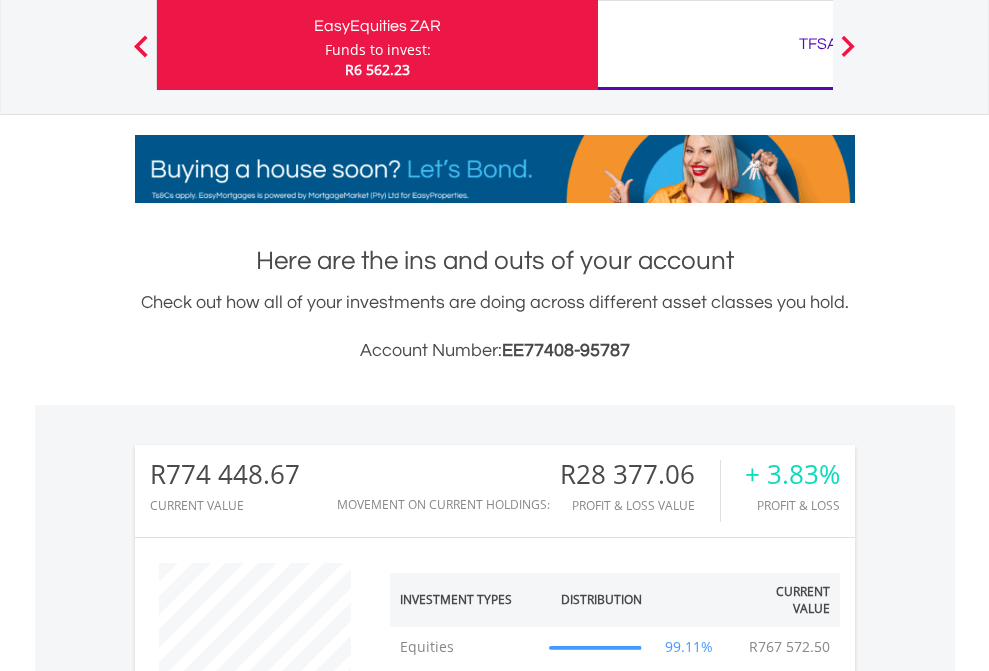 scroll, scrollTop: 1573, scrollLeft: 0, axis: vertical 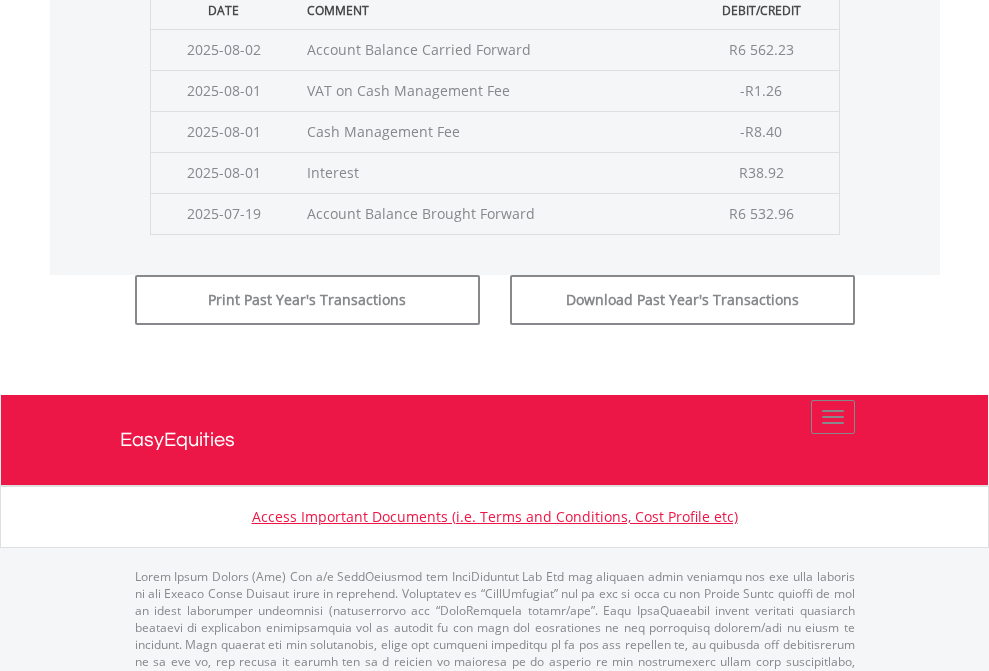 click on "Submit" at bounding box center (714, -225) 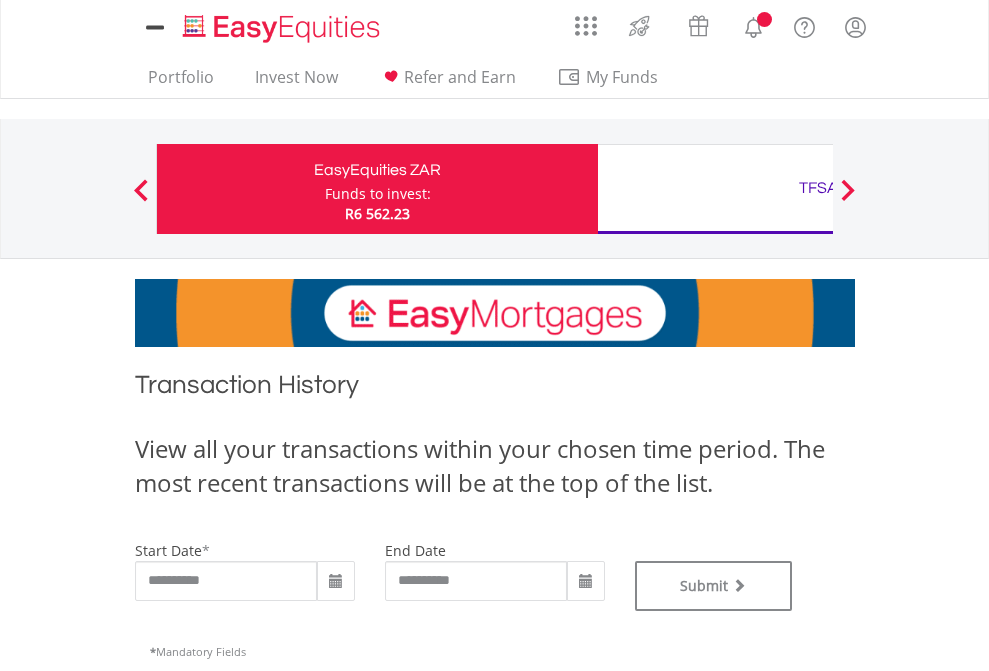 scroll, scrollTop: 0, scrollLeft: 0, axis: both 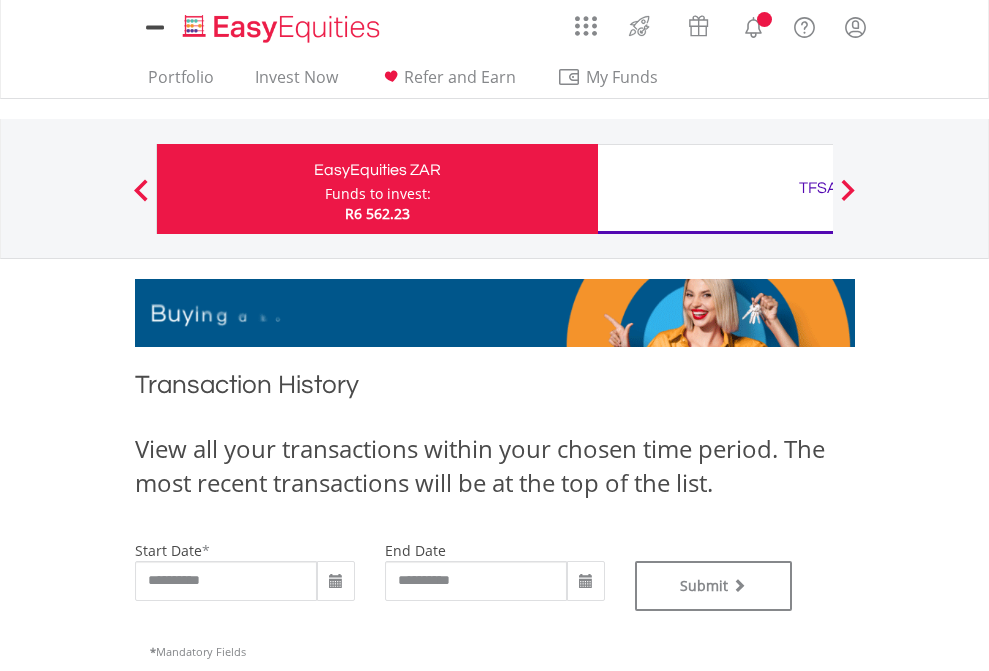 click on "TFSA" at bounding box center (818, 188) 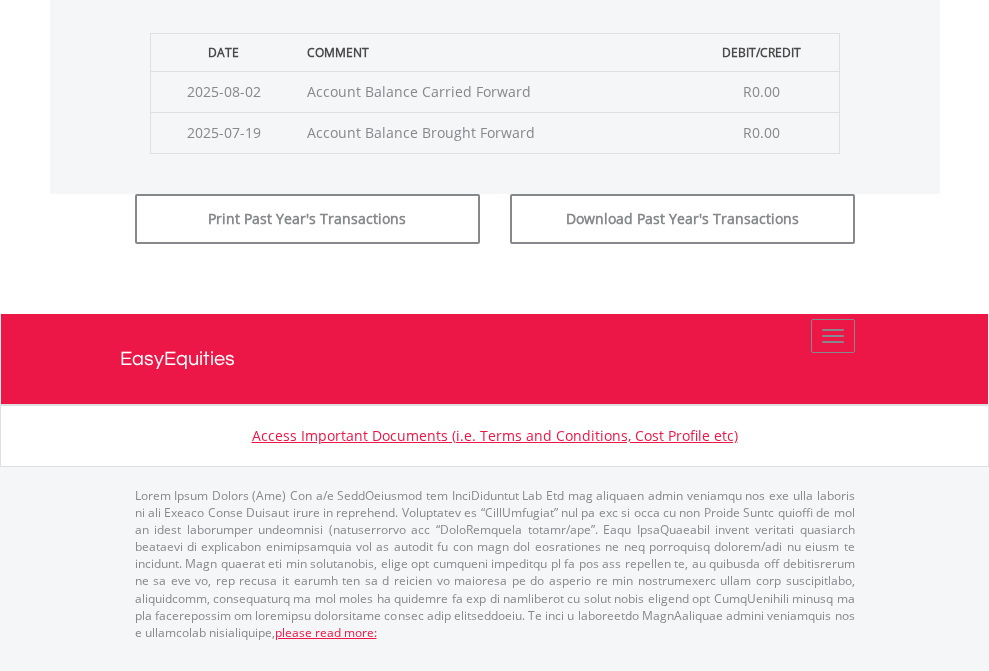 click on "Submit" at bounding box center (714, -183) 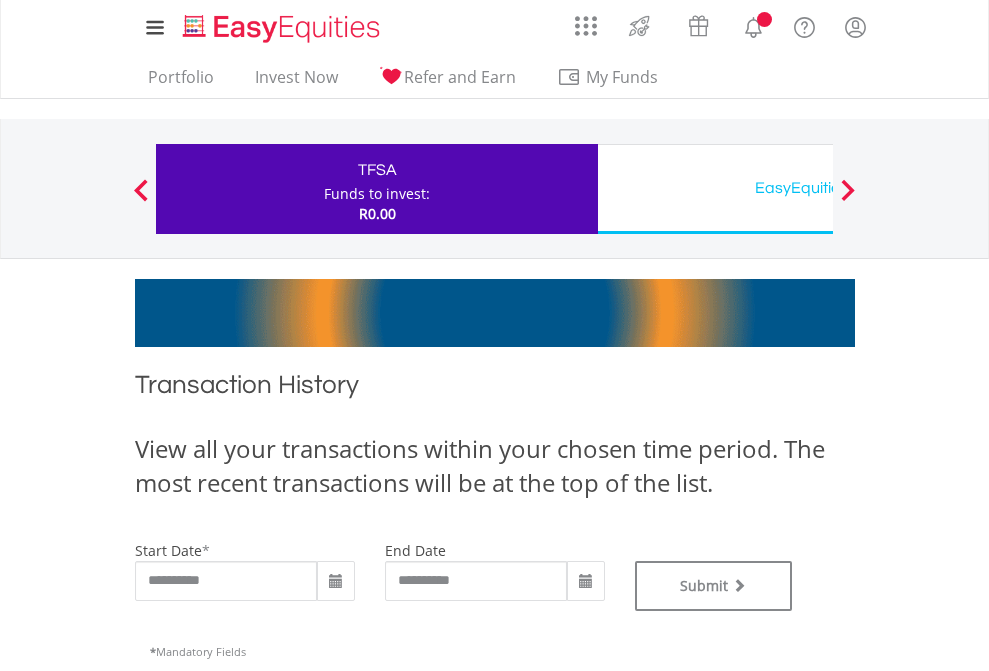 scroll, scrollTop: 0, scrollLeft: 0, axis: both 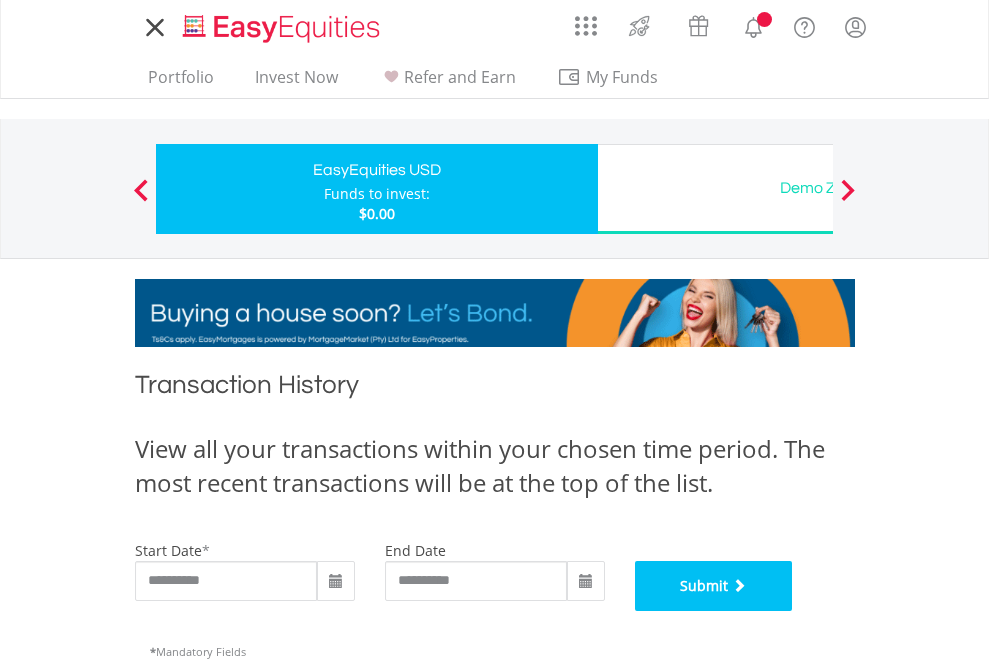 click on "Submit" at bounding box center (714, 586) 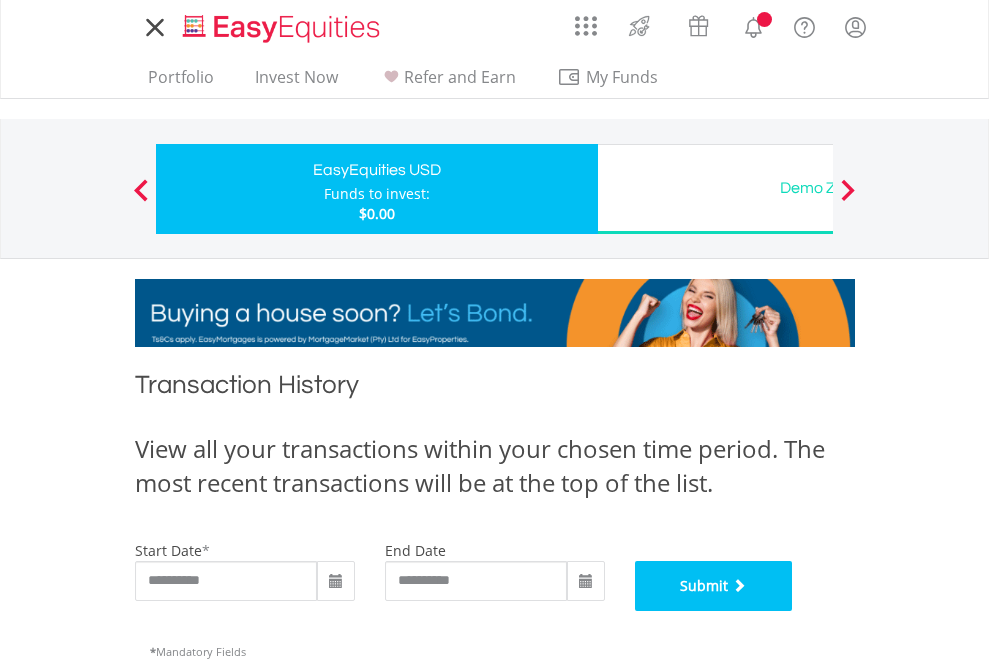 scroll, scrollTop: 811, scrollLeft: 0, axis: vertical 